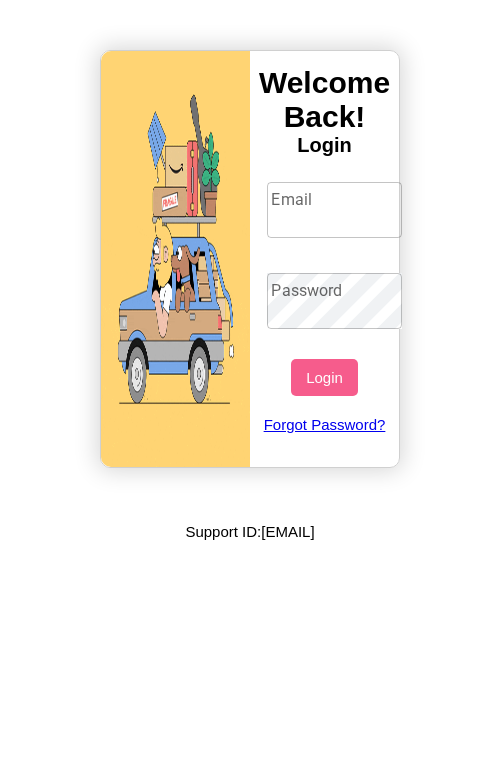 scroll, scrollTop: 0, scrollLeft: 0, axis: both 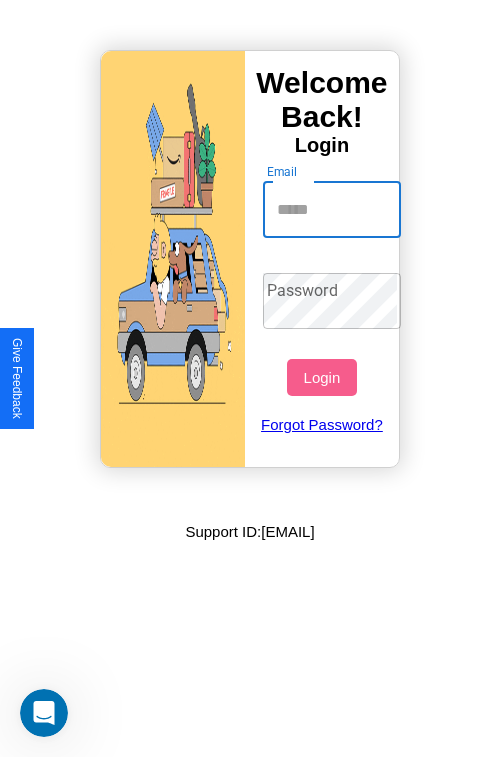 click on "Email" at bounding box center (332, 210) 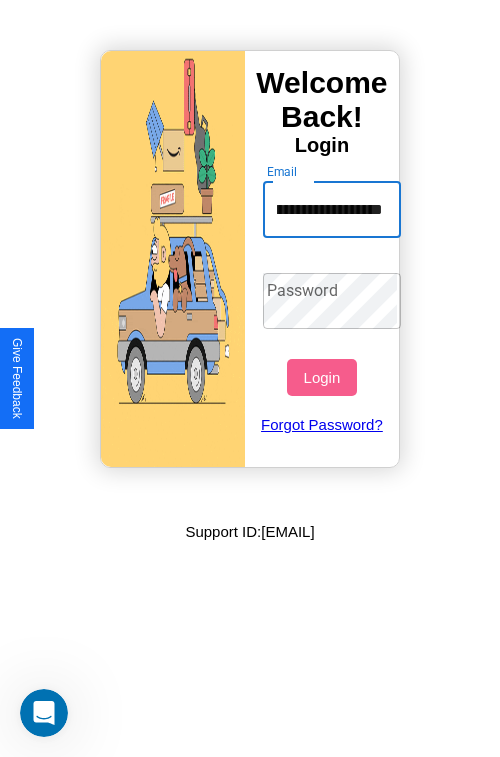 scroll, scrollTop: 0, scrollLeft: 120, axis: horizontal 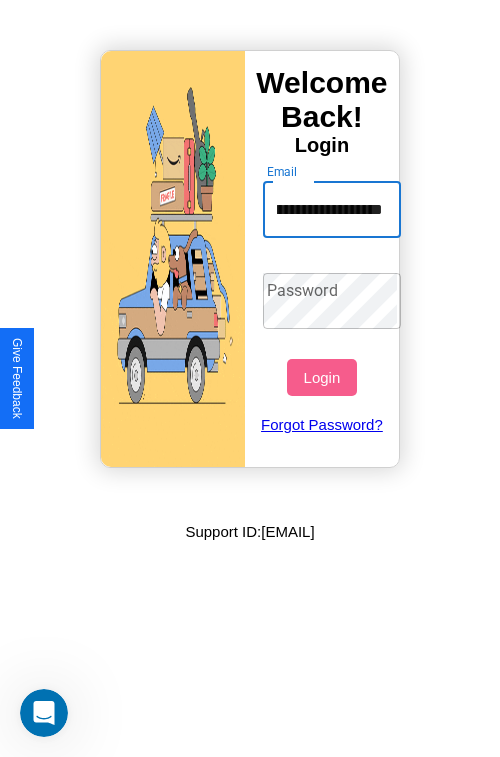 type on "**********" 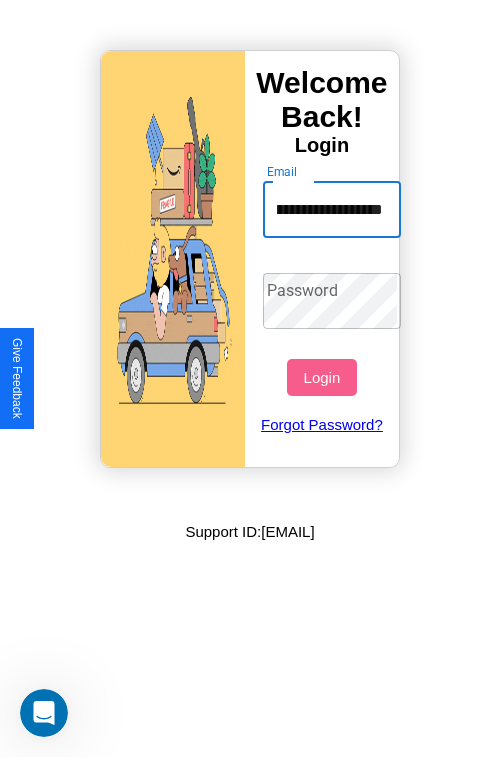 scroll, scrollTop: 0, scrollLeft: 0, axis: both 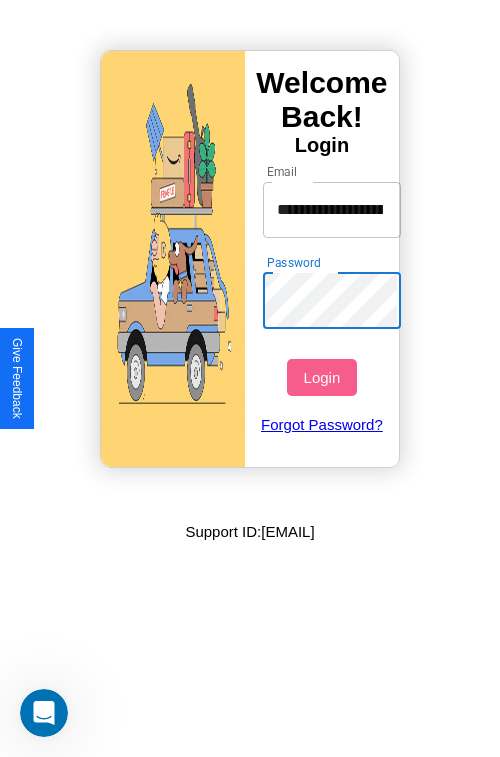 click on "Login" at bounding box center [321, 377] 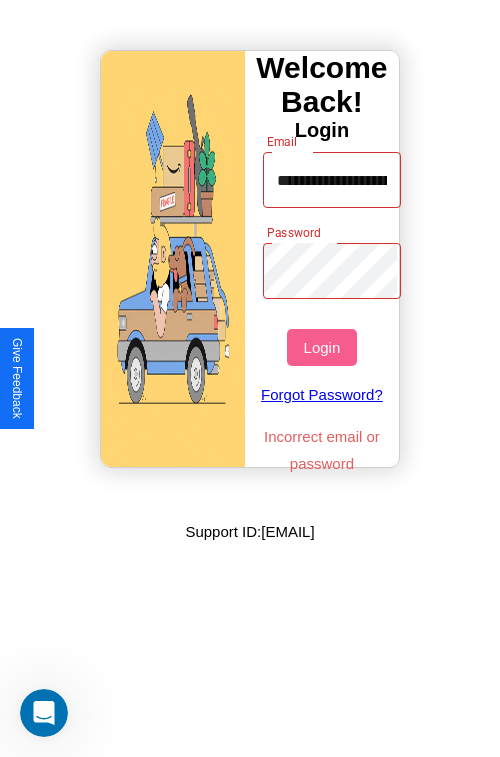 click on "Login" at bounding box center (321, 347) 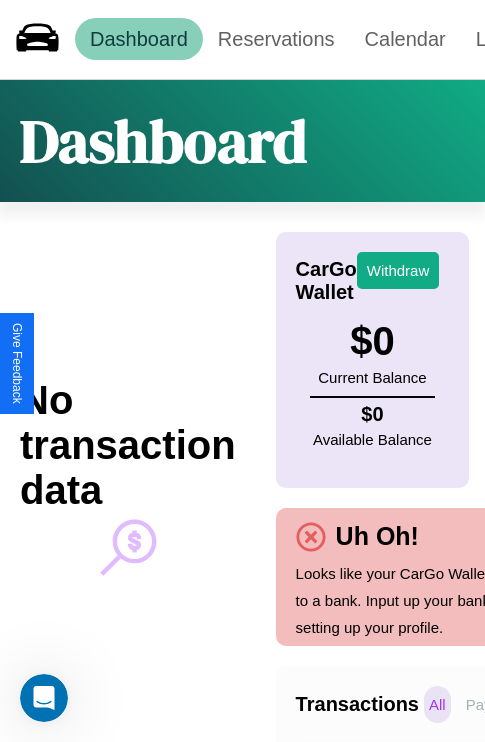 scroll, scrollTop: 0, scrollLeft: 0, axis: both 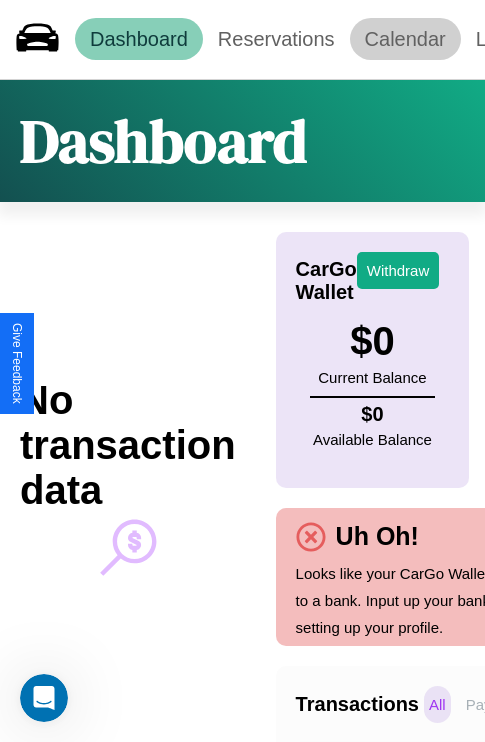 click on "Calendar" at bounding box center [405, 39] 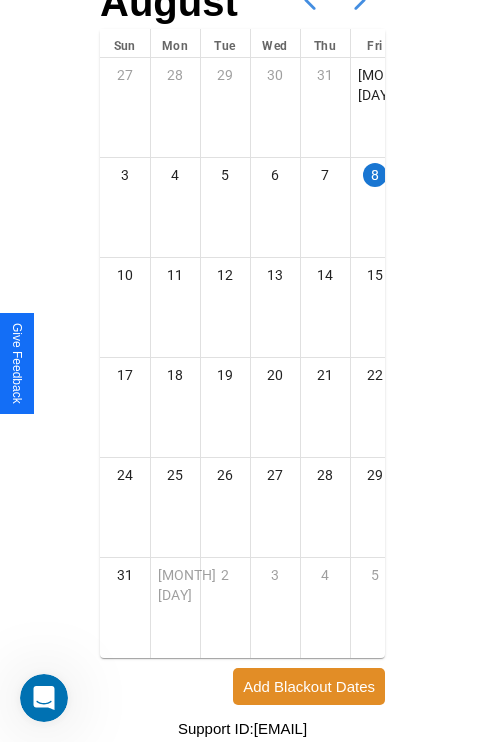 scroll, scrollTop: 242, scrollLeft: 0, axis: vertical 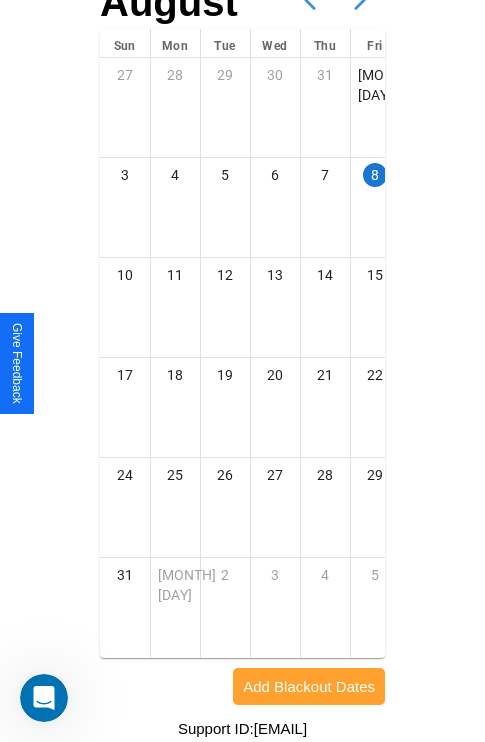 click on "Add Blackout Dates" at bounding box center (309, 686) 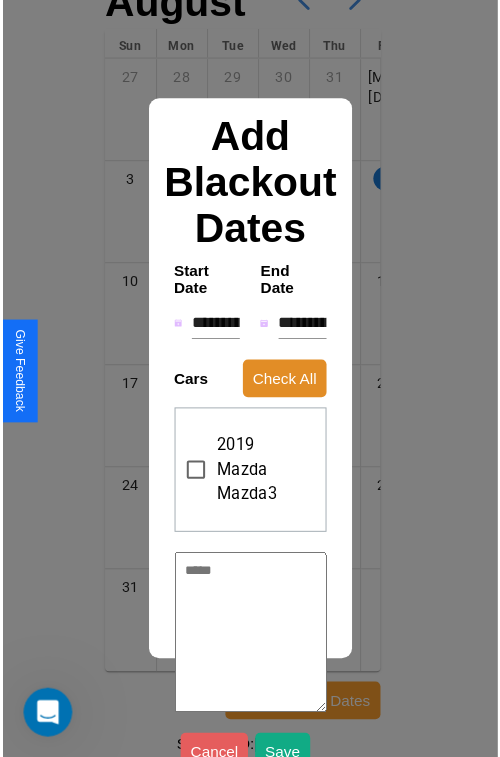 scroll, scrollTop: 227, scrollLeft: 0, axis: vertical 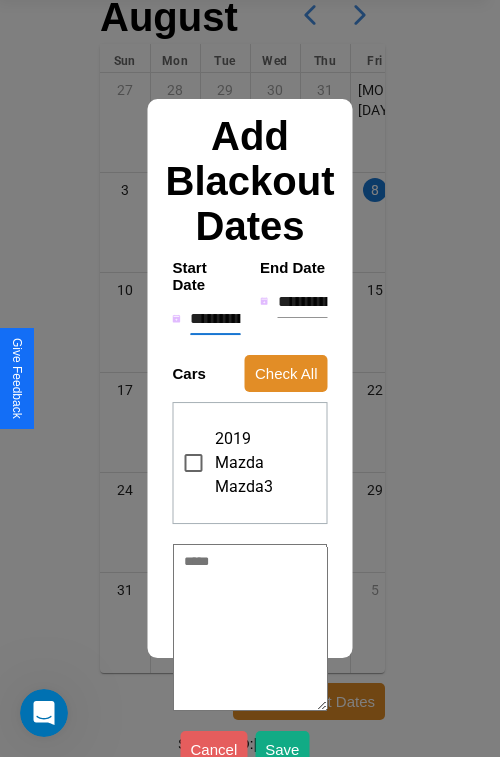 click on "**********" at bounding box center (215, 319) 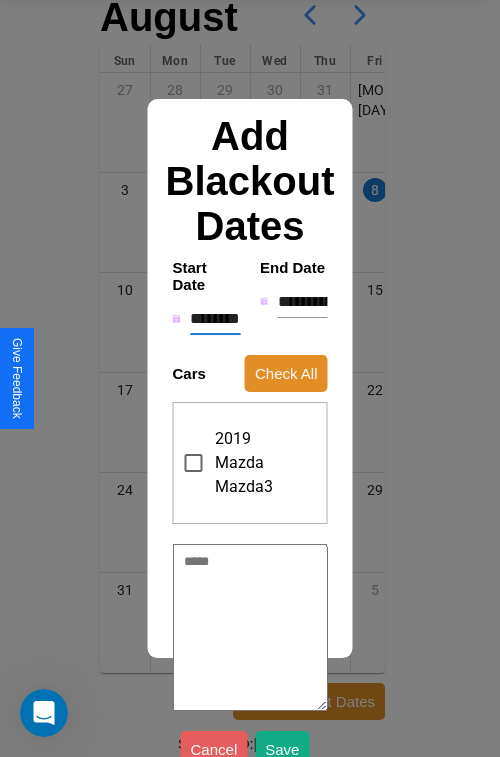 type on "*" 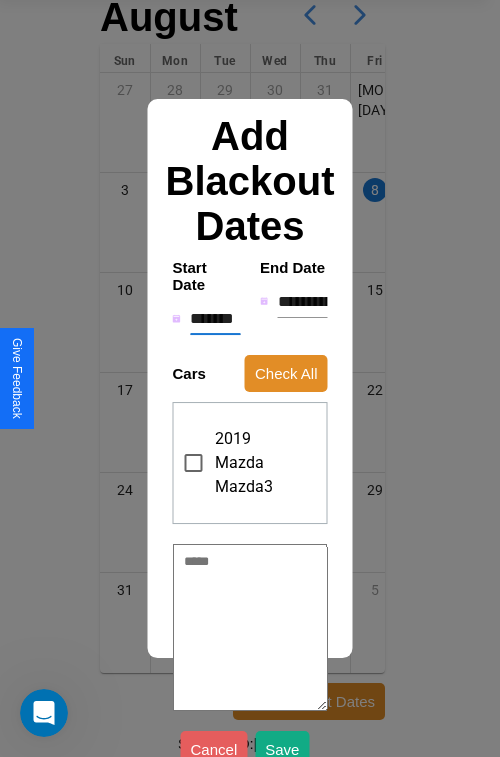 type on "*" 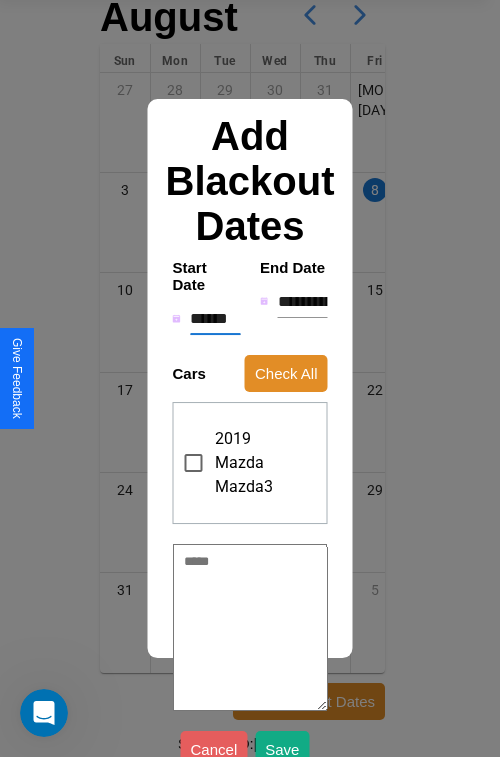 type on "*" 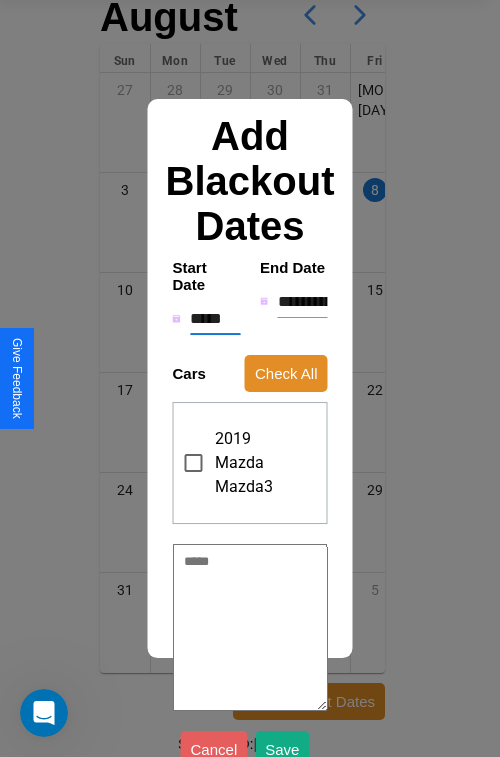 type on "*" 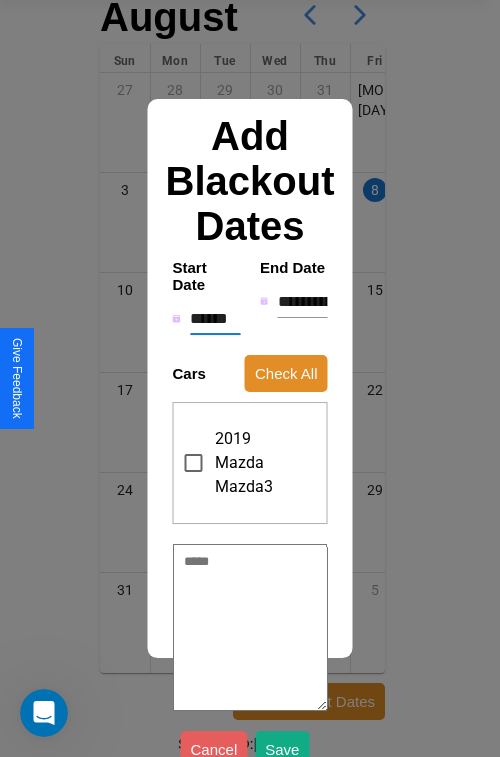 type on "*" 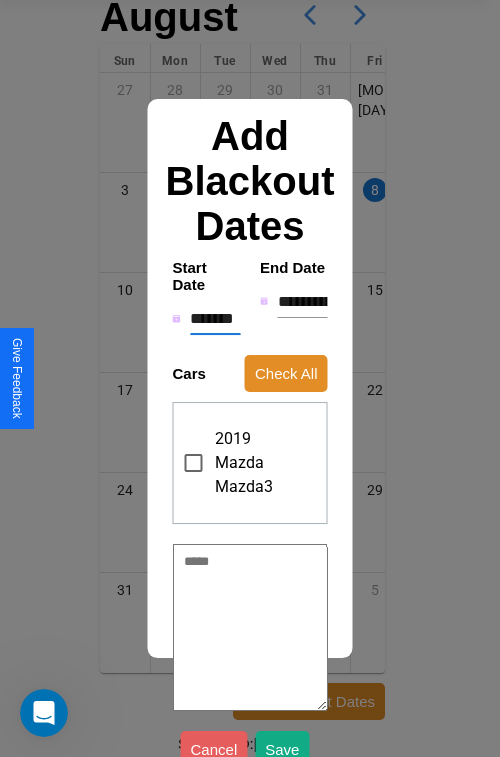 type on "*" 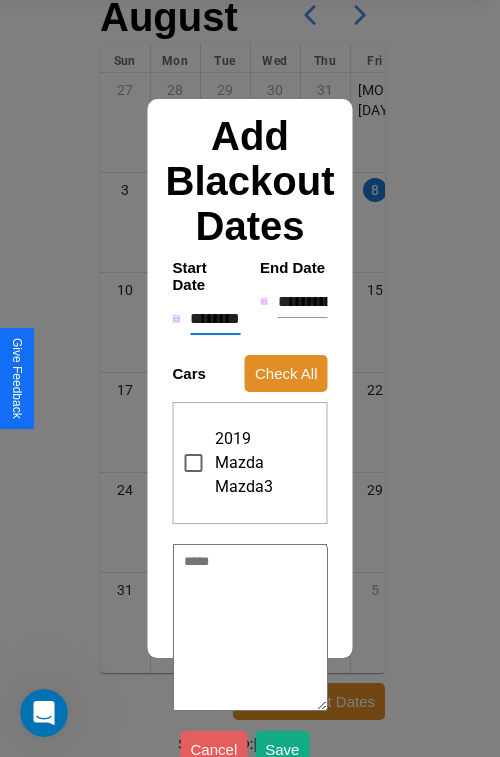 type on "*" 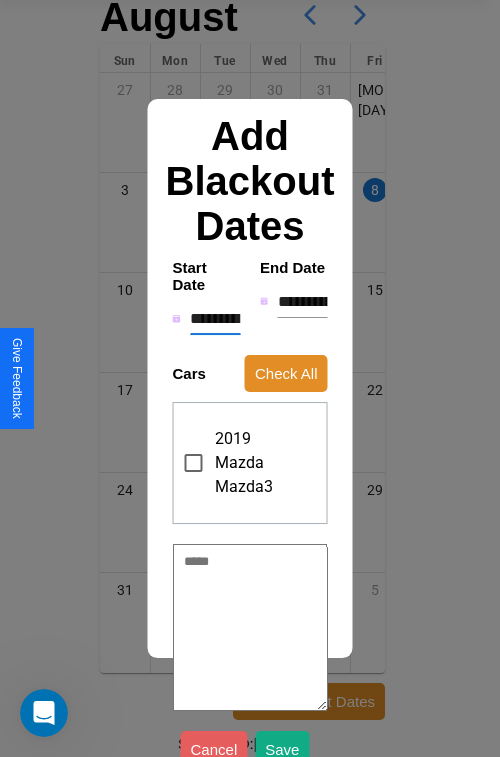 type on "*" 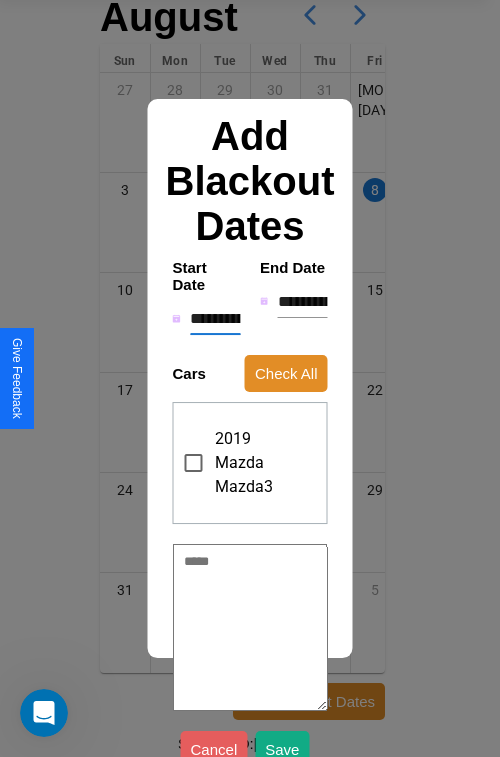 type on "*" 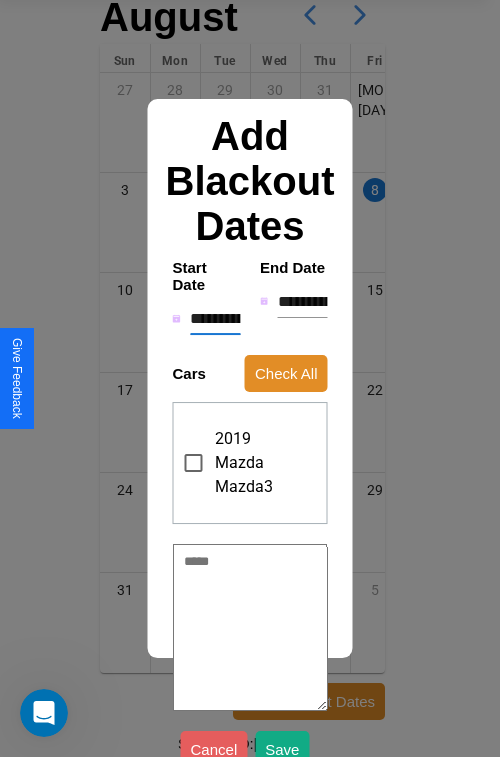 type on "*" 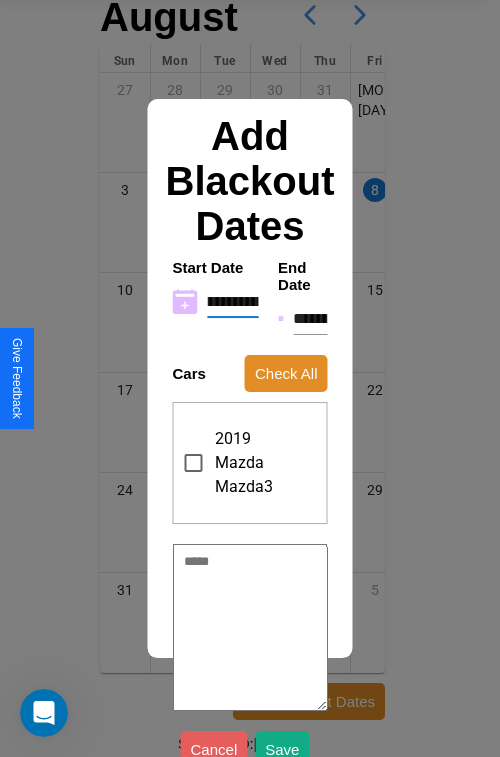 type on "**********" 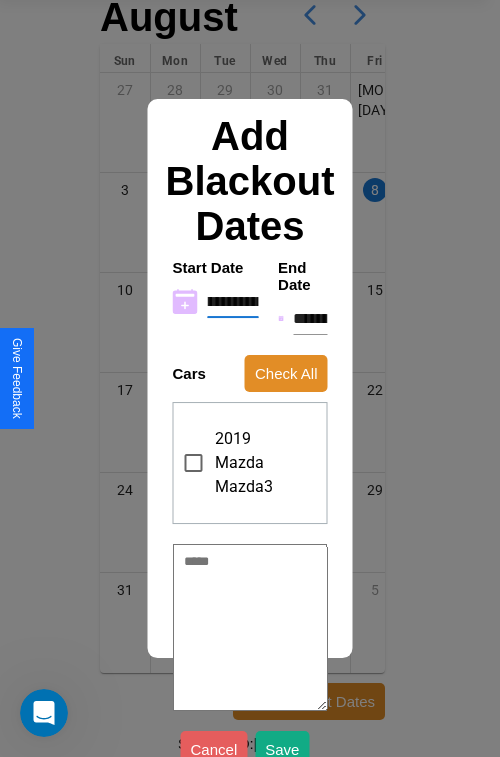 type on "*" 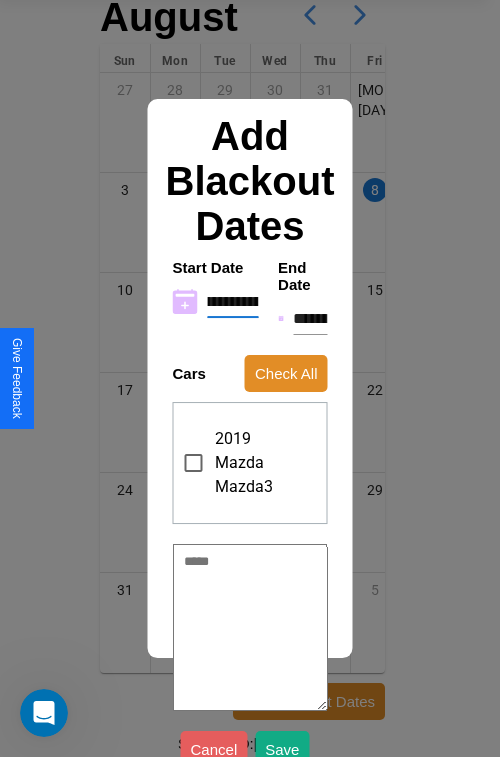 type on "**********" 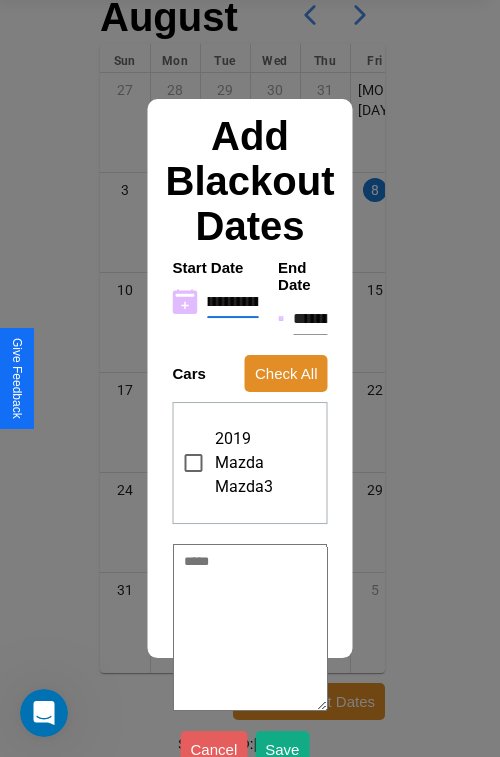 type on "*" 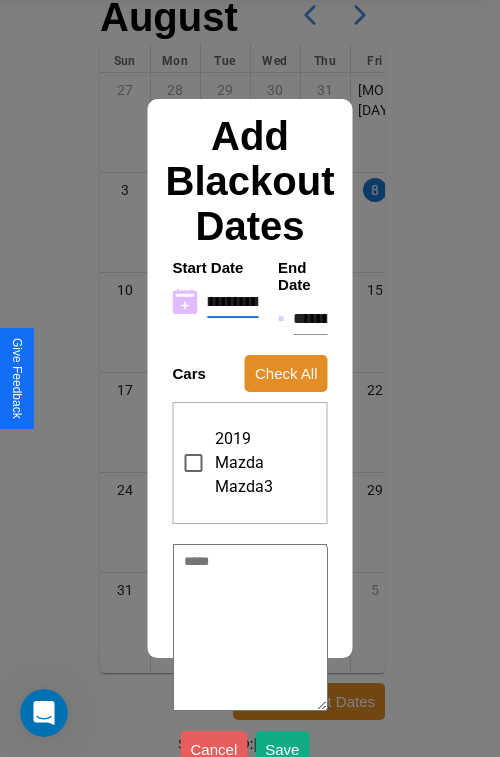 type on "**********" 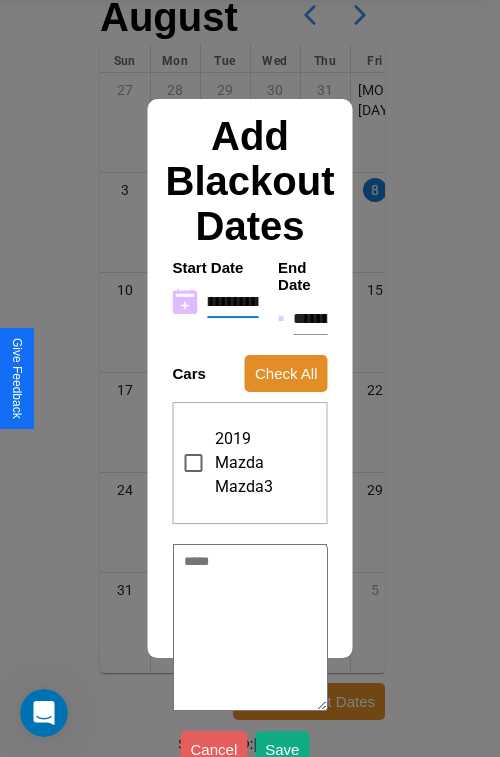 type on "*" 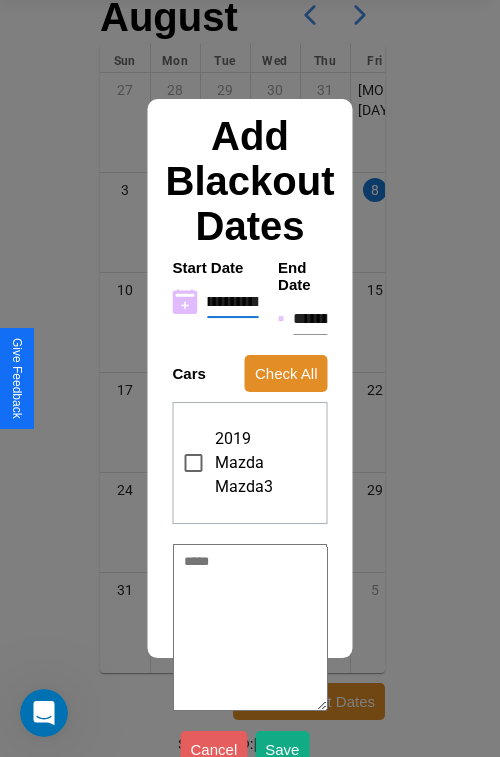 type on "**********" 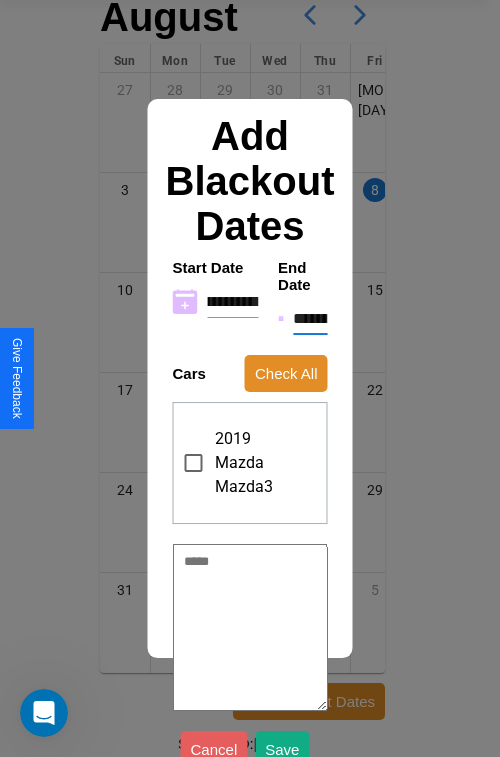 scroll, scrollTop: 0, scrollLeft: 0, axis: both 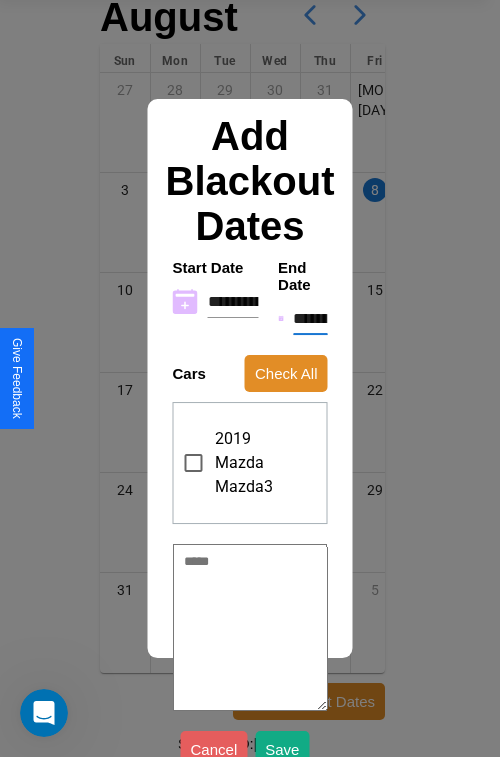 click on "**********" at bounding box center [310, 319] 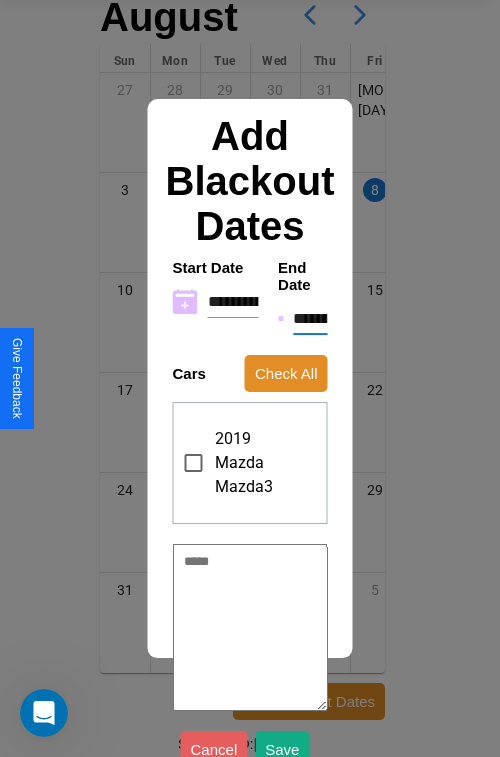 type on "*" 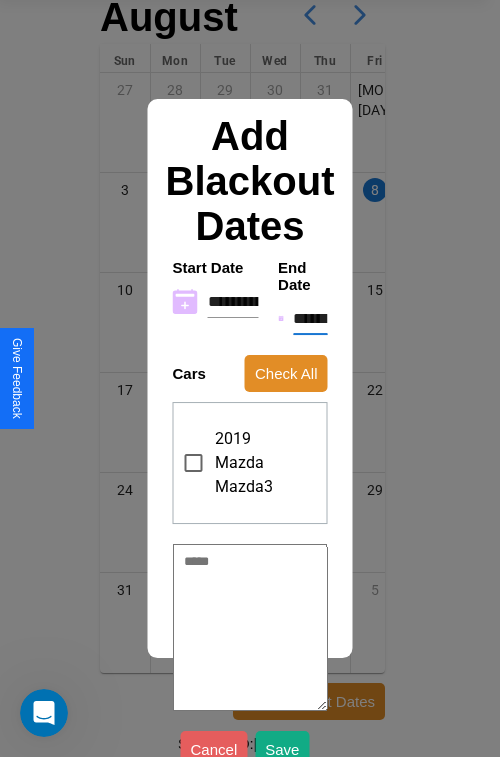 type on "*" 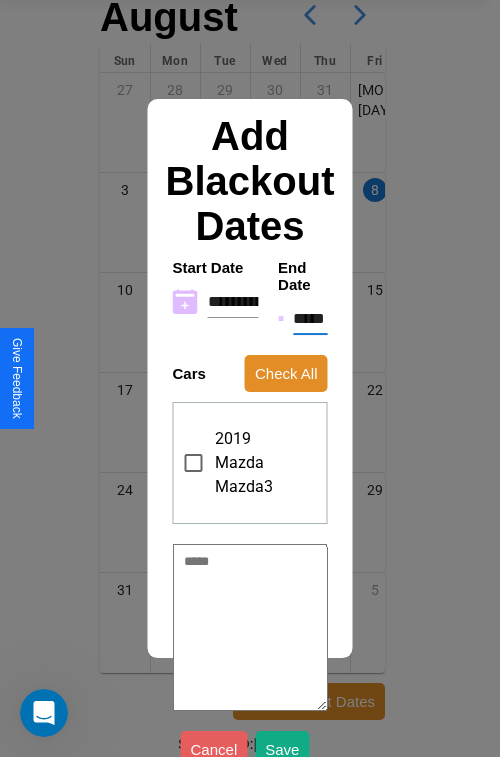 type on "*" 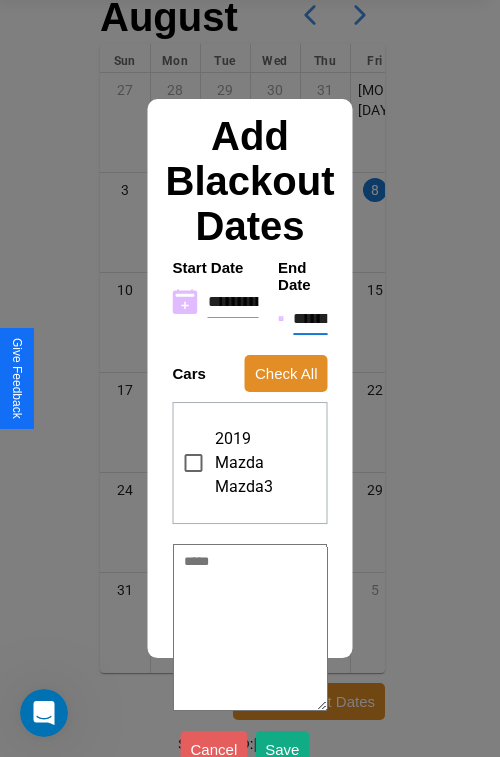 type on "*" 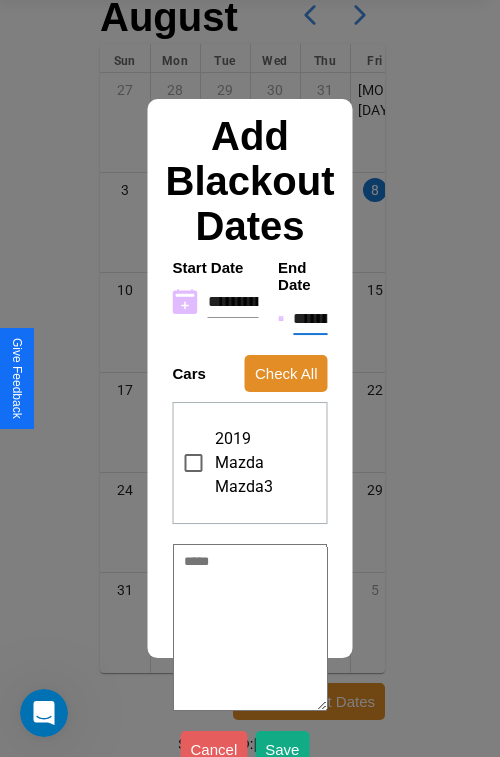 type on "*" 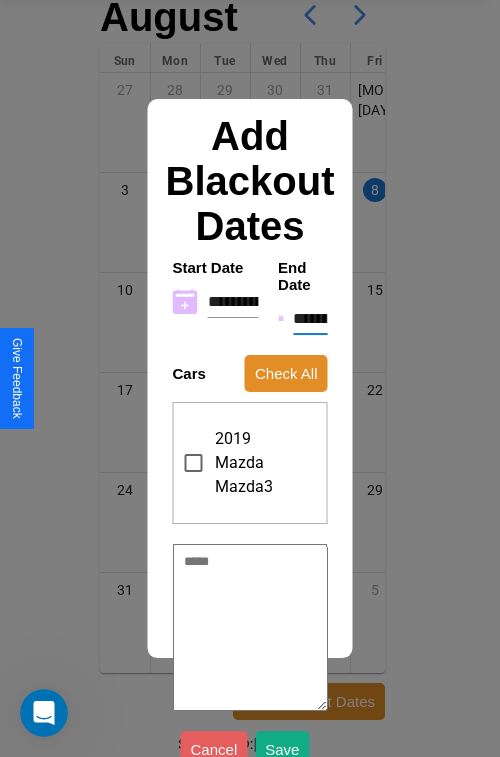 type on "*" 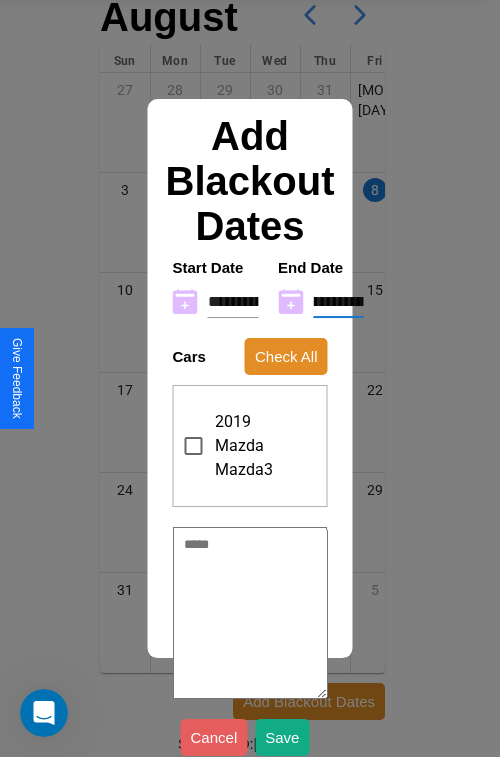 type on "**********" 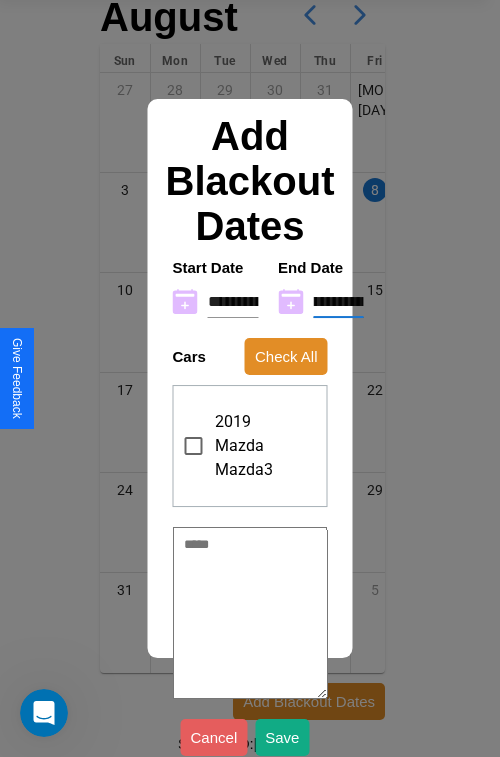type on "*" 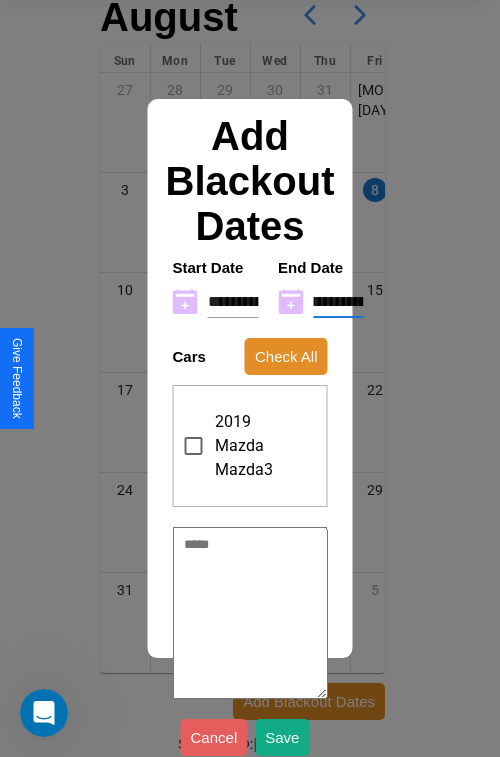 type on "**********" 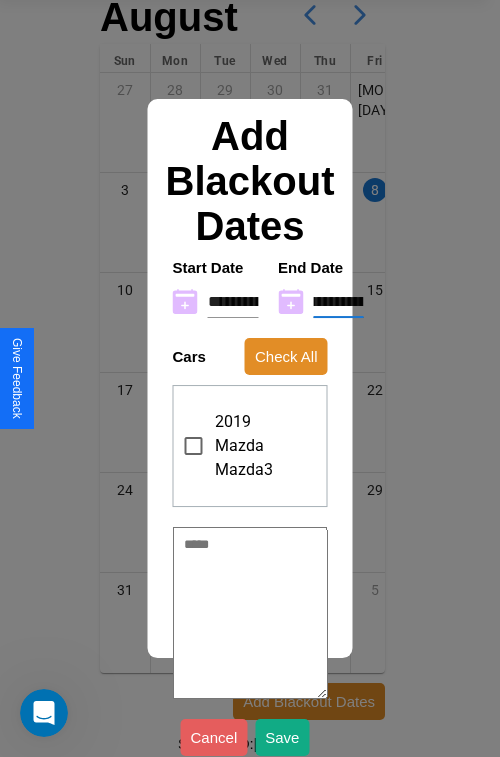 type on "*" 